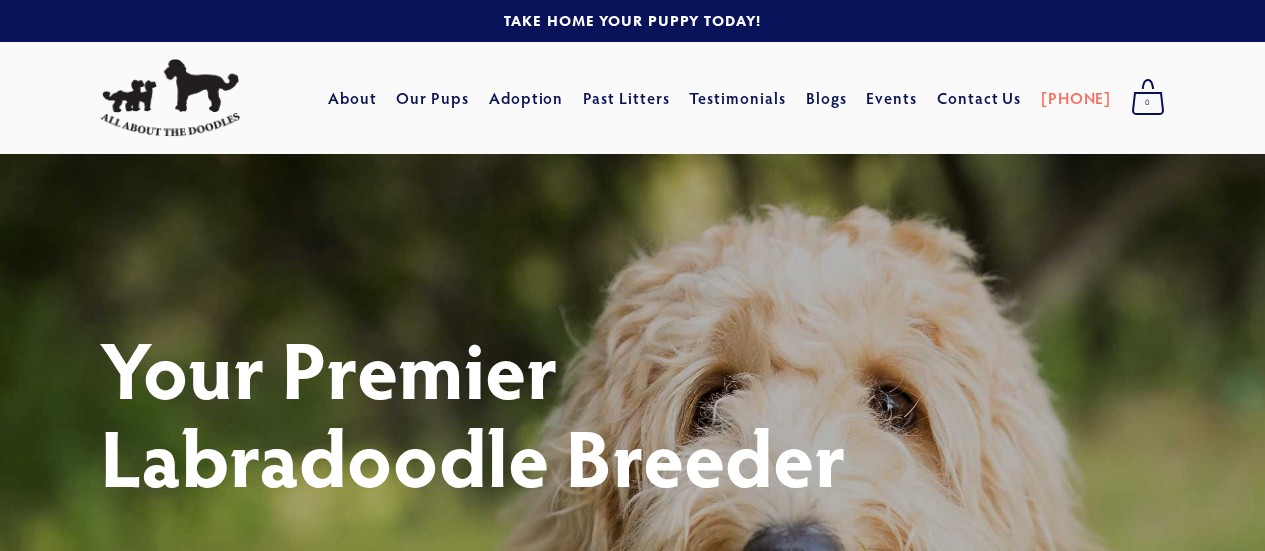 scroll, scrollTop: 0, scrollLeft: 0, axis: both 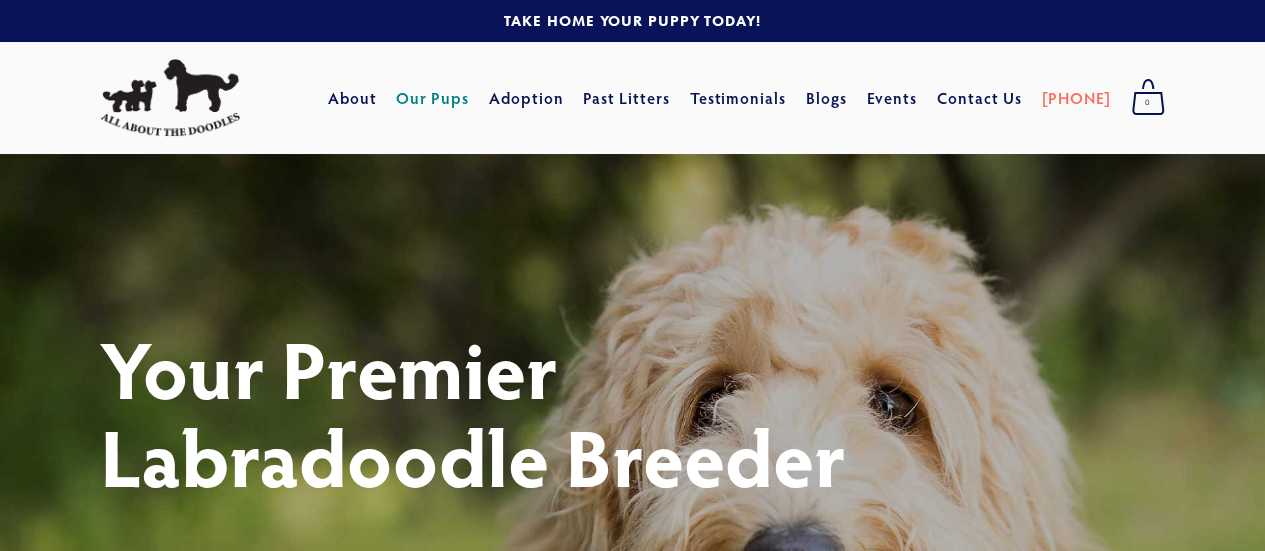 click on "Our Pups" at bounding box center (432, 98) 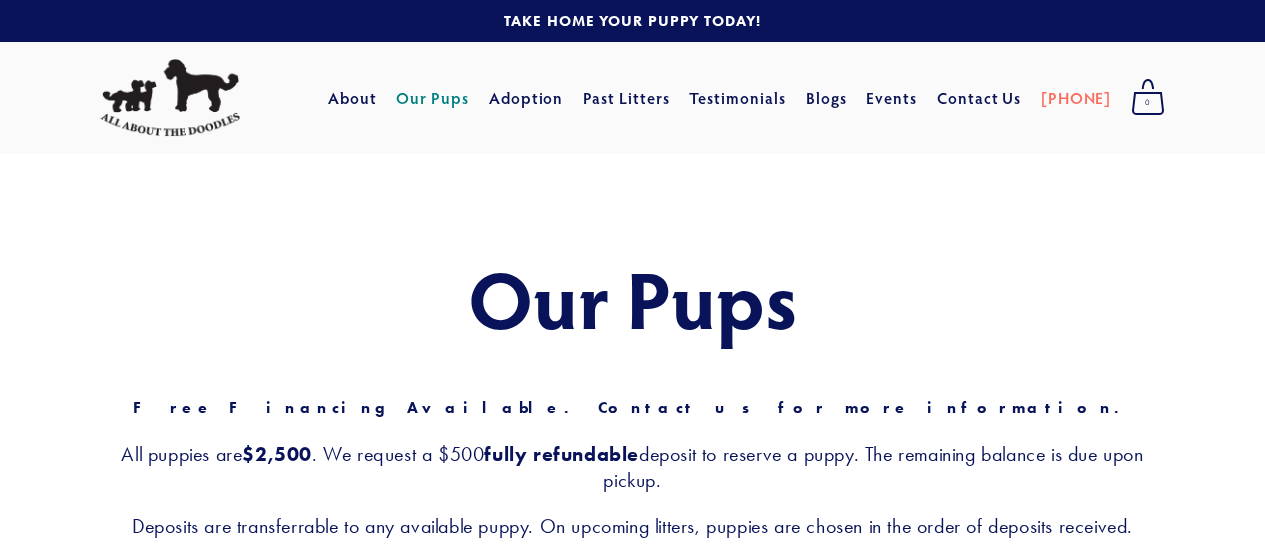 scroll, scrollTop: 0, scrollLeft: 0, axis: both 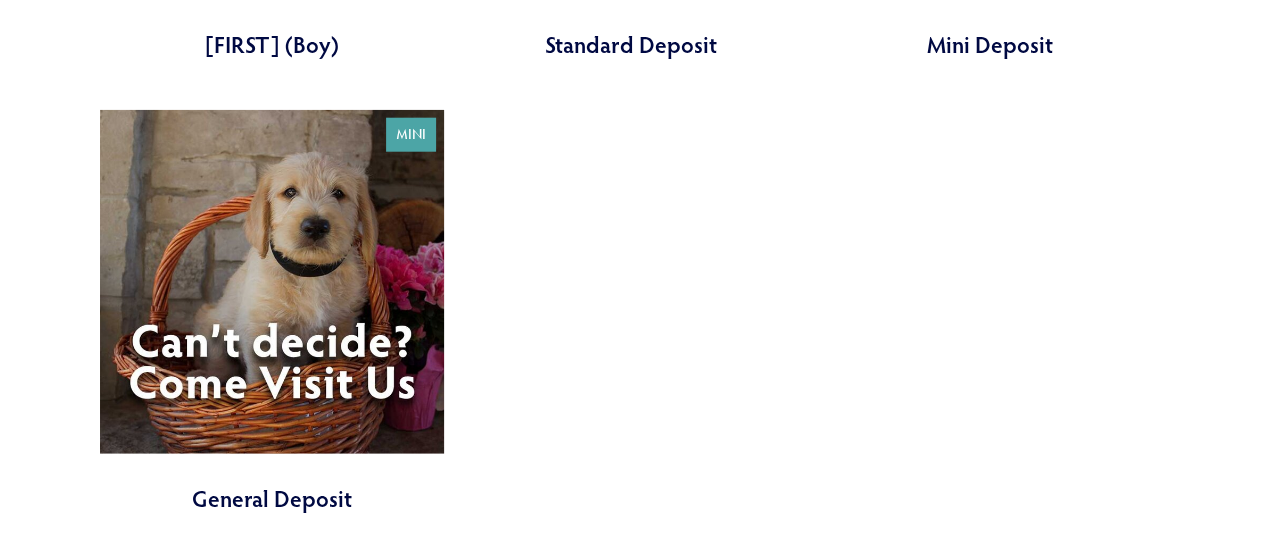 click at bounding box center (272, 312) 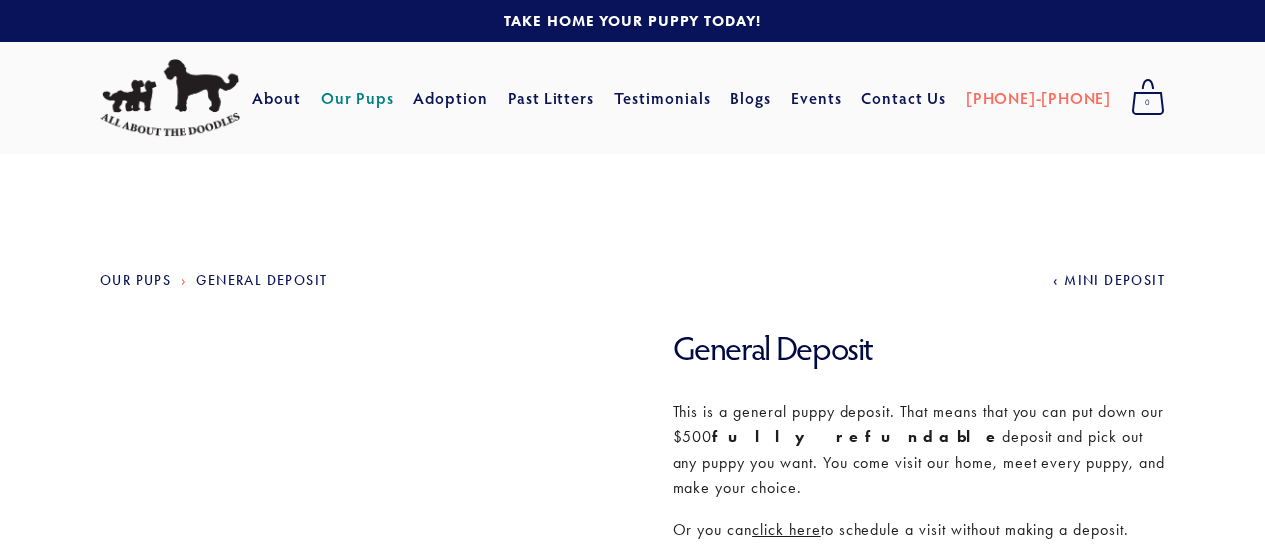 scroll, scrollTop: 0, scrollLeft: 0, axis: both 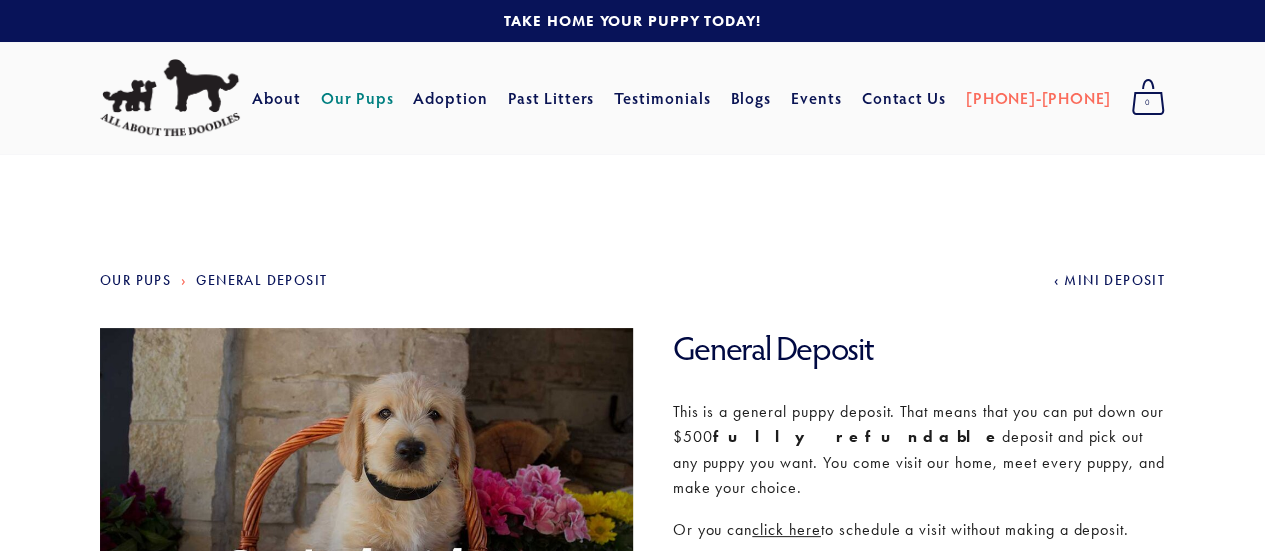 click at bounding box center (170, 98) 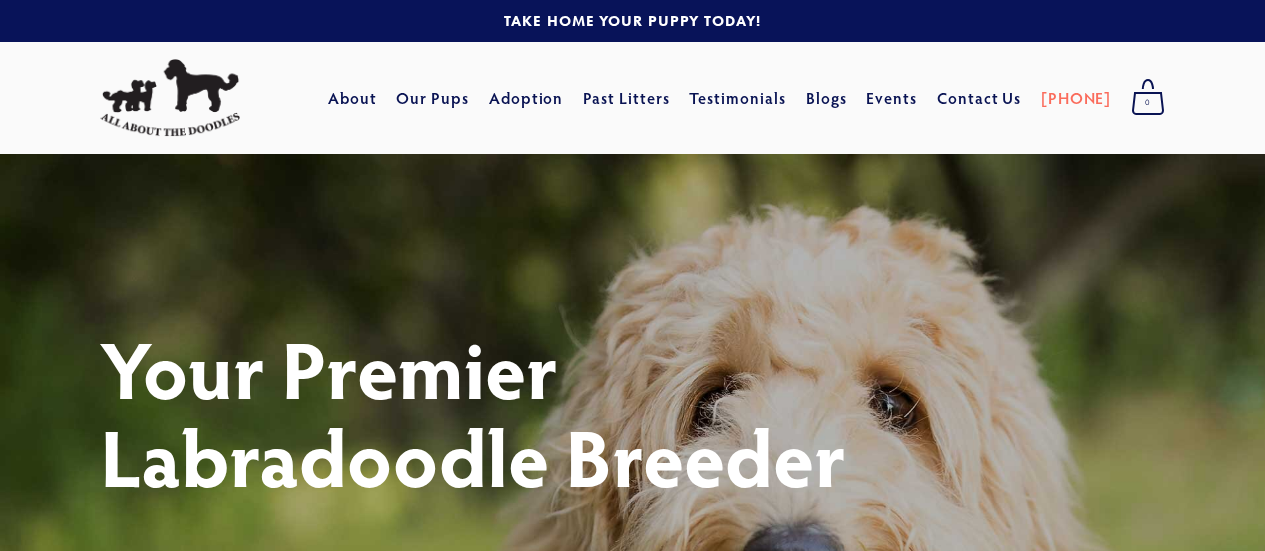 scroll, scrollTop: 0, scrollLeft: 0, axis: both 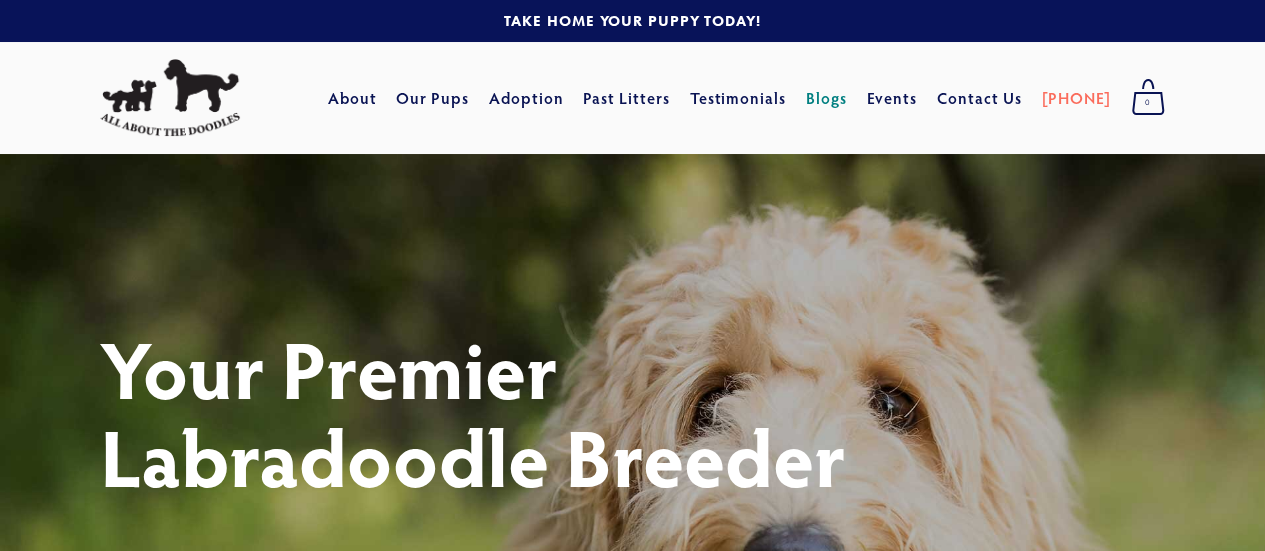 click on "Blogs" at bounding box center (826, 98) 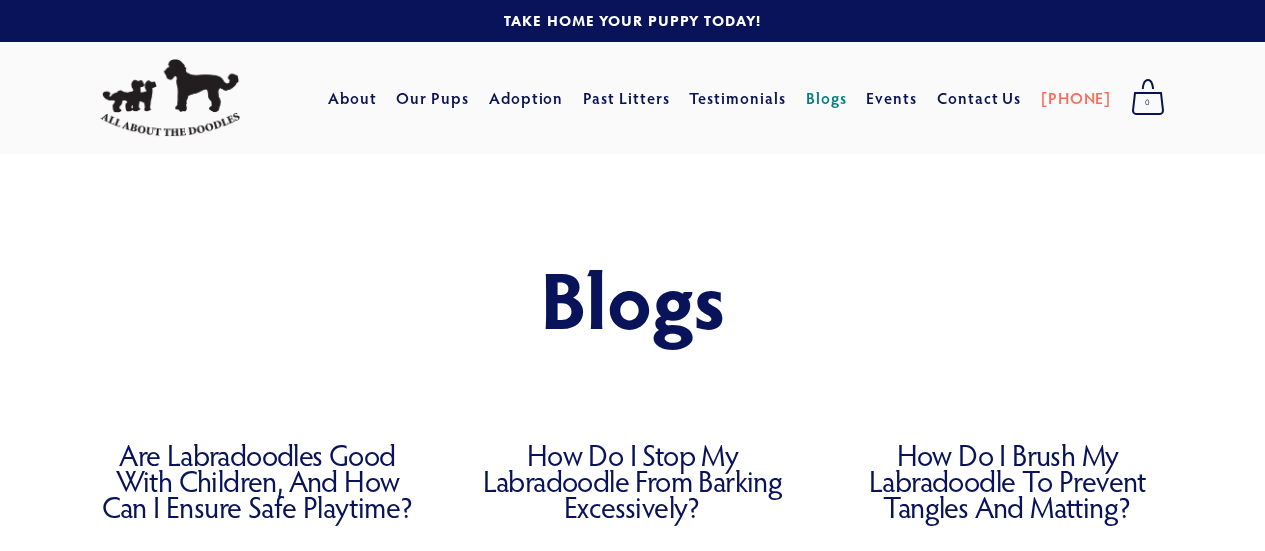 scroll, scrollTop: 0, scrollLeft: 0, axis: both 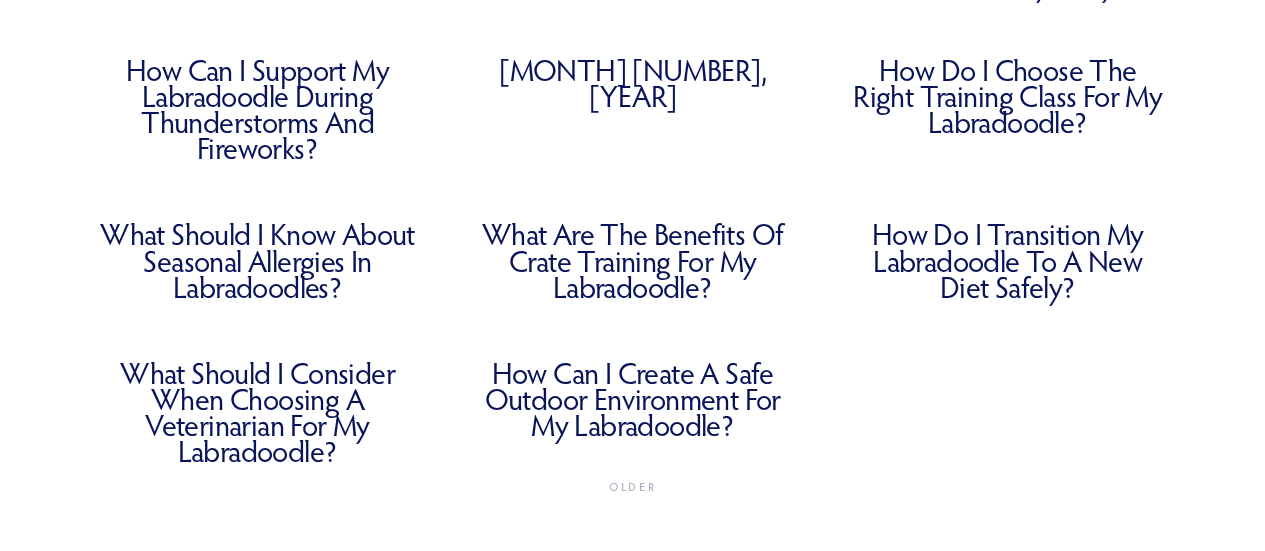 click on "What Are the Best Ways to Celebrate My Labradoodle's Birthday?" at bounding box center [632, 83] 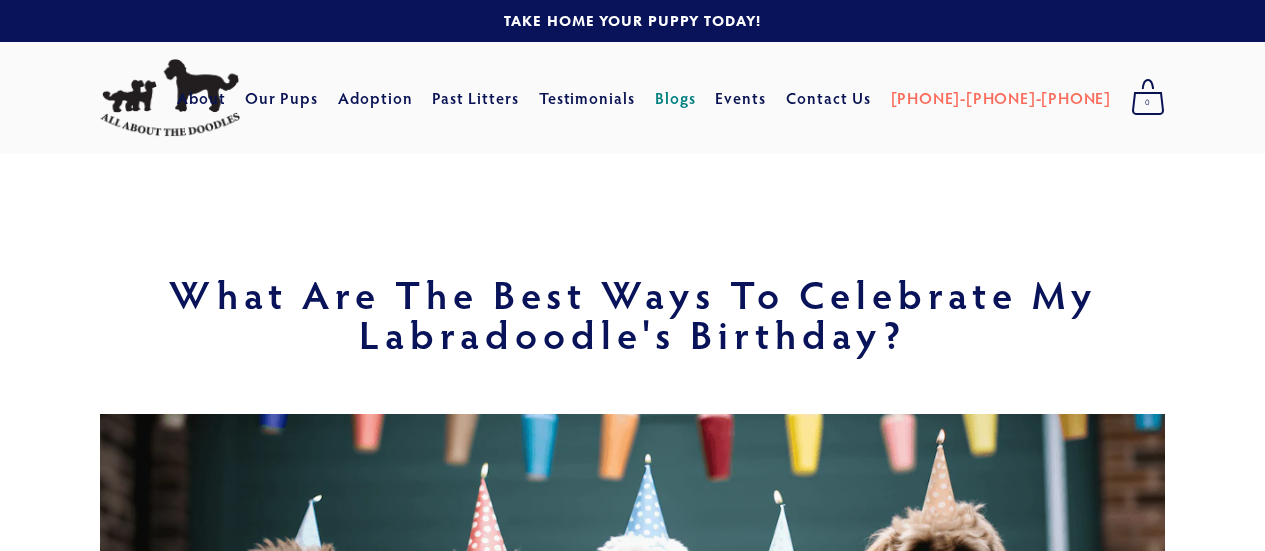 scroll, scrollTop: 0, scrollLeft: 0, axis: both 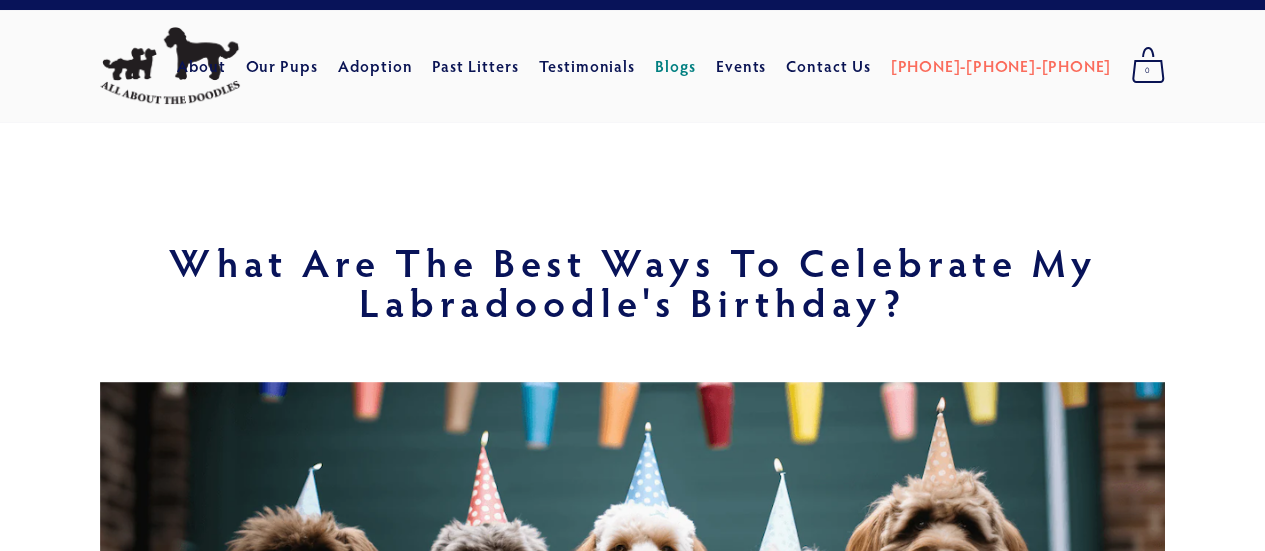 click on "What Are the Best Ways to Celebrate My Labradoodle's Birthday?
Labradoodles are known for their loving nature, intelligence, and boundless energy, making them a perfect companion for families. With their playful personality and eagerness to please, it’s no surprise that these dogs deserve a celebration on their special day! If you’re looking to give your Labradoodle a birthday celebration that’s just as fun as they are, there are plenty of creative and thoughtful ways to mark the occasion. From throwing  a dog-friendly birthday Conclusion" at bounding box center [632, 1733] 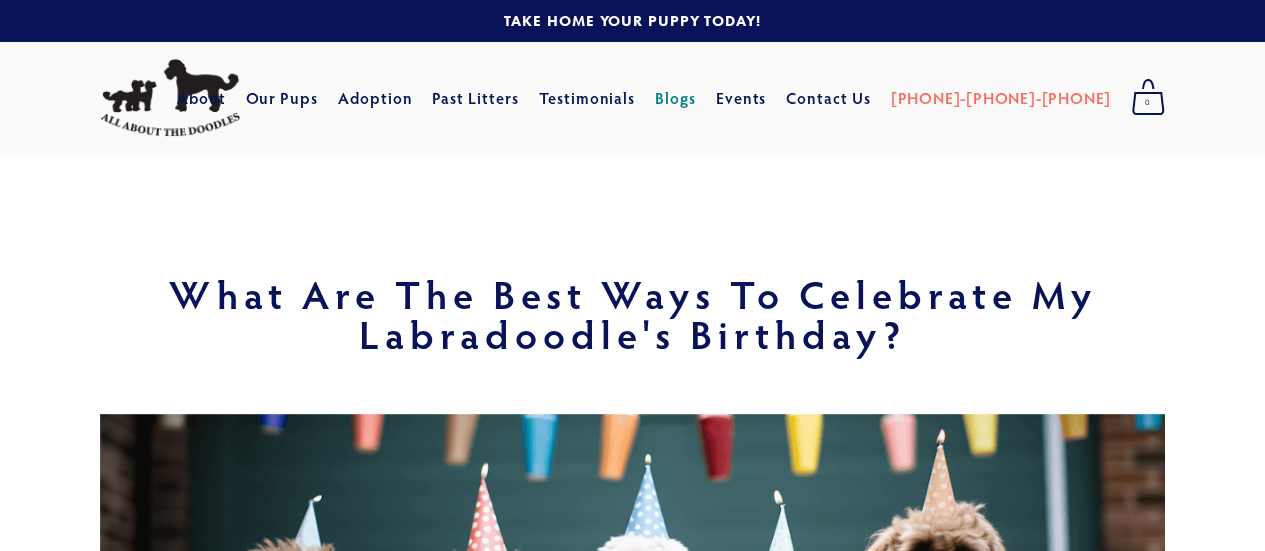 click on "Blogs" at bounding box center [675, 98] 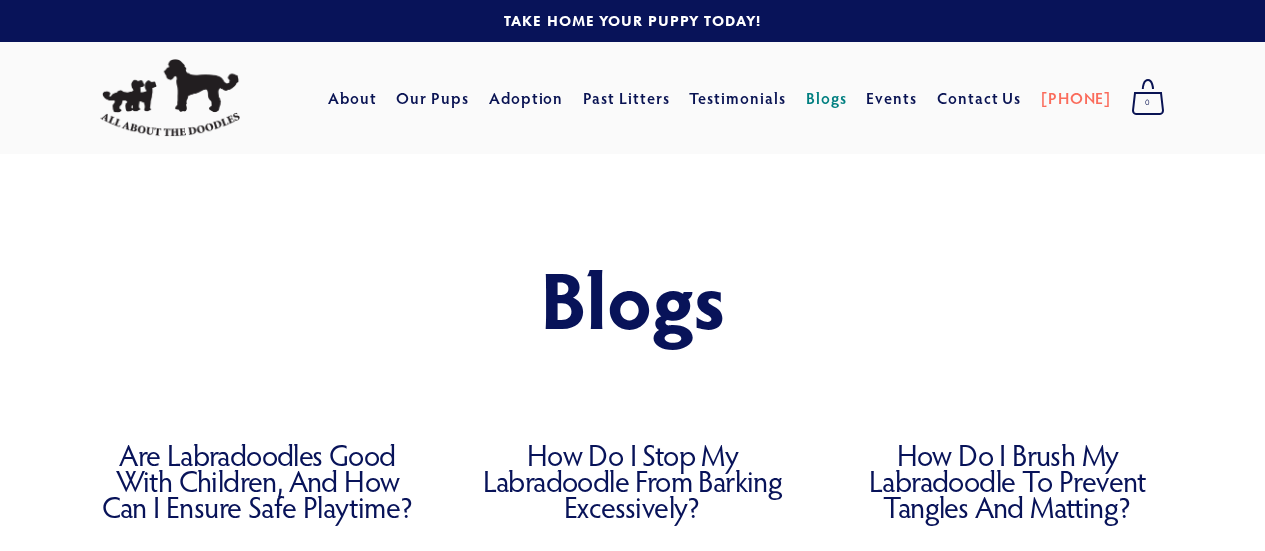 scroll, scrollTop: 0, scrollLeft: 0, axis: both 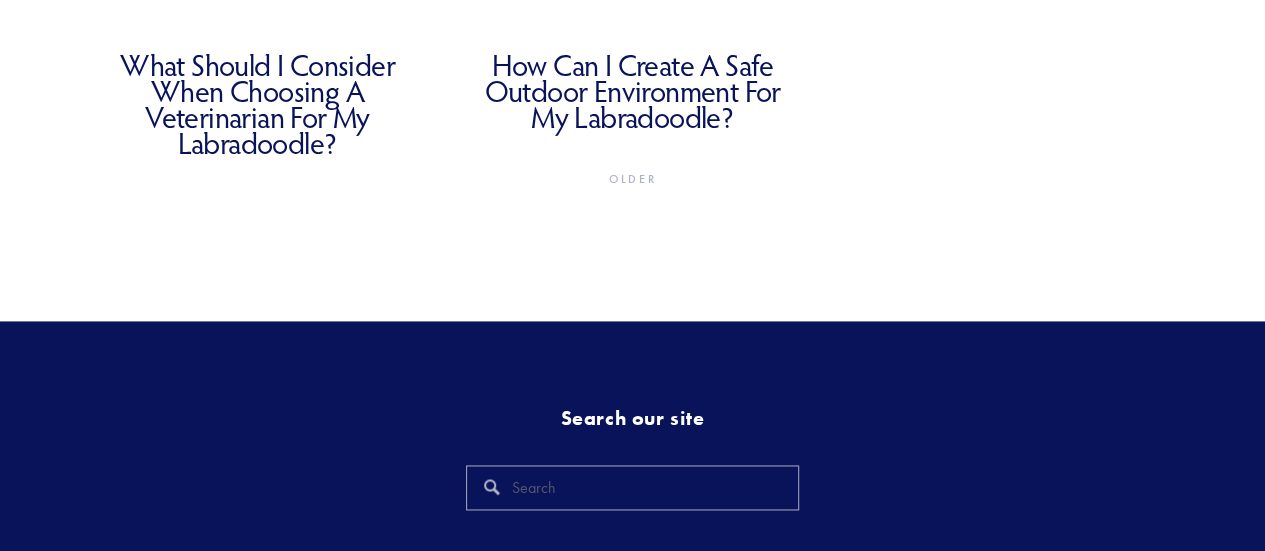 click on "Older" at bounding box center (632, 179) 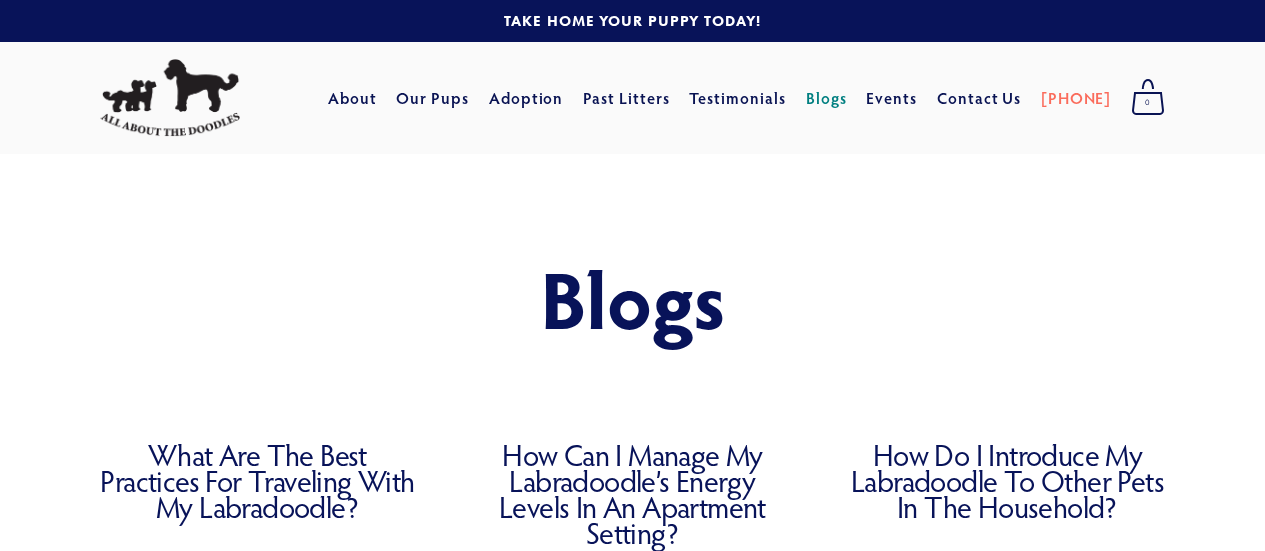 scroll, scrollTop: 0, scrollLeft: 0, axis: both 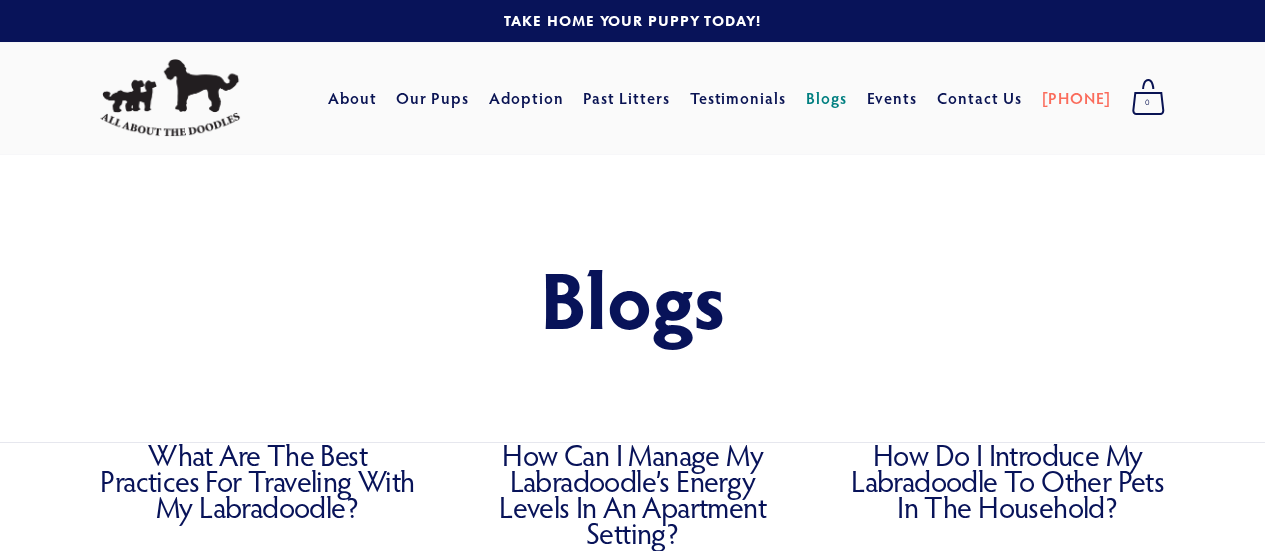 click on "What Are the Best Practices for Traveling with My Labradoodle?" at bounding box center (257, 481) 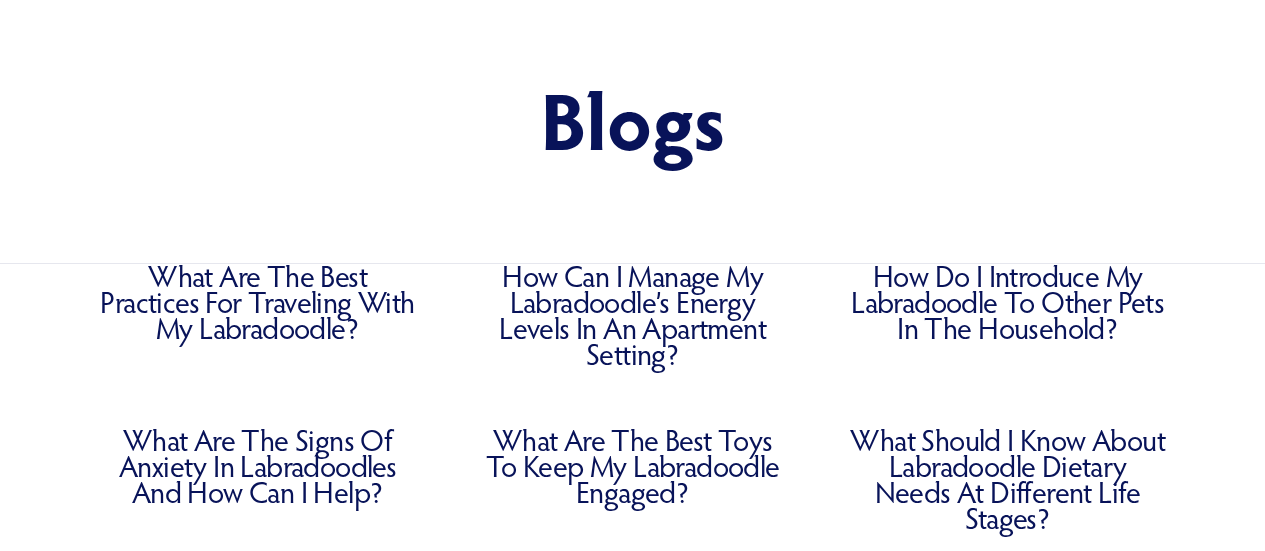 scroll, scrollTop: 177, scrollLeft: 0, axis: vertical 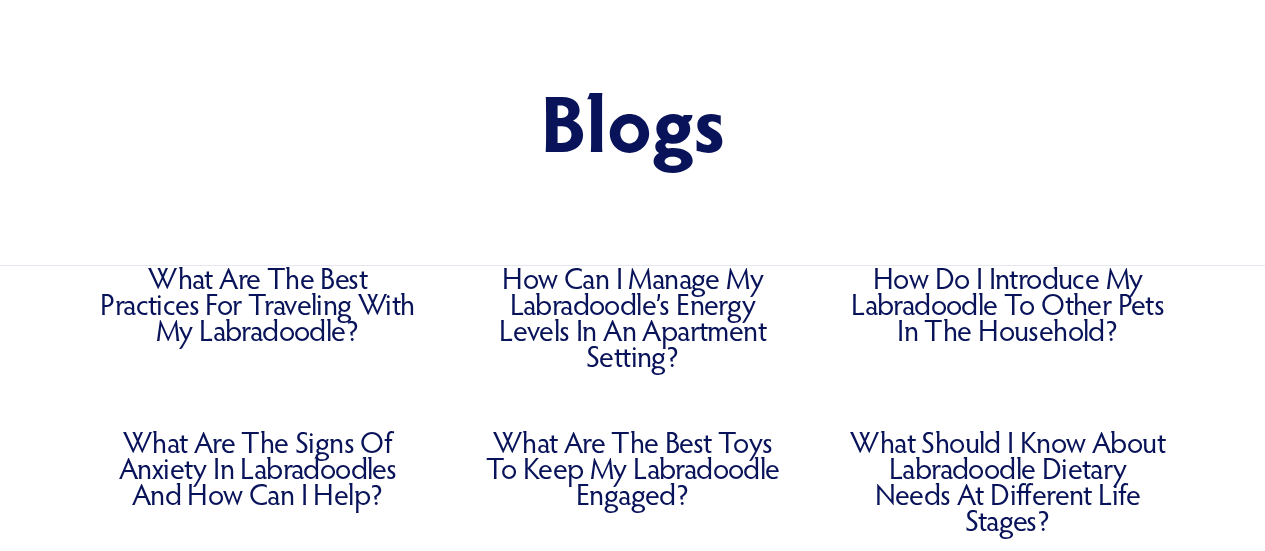 click on "How Can I Manage My Labradoodle’s Energy Levels in an Apartment Setting?" at bounding box center (632, 317) 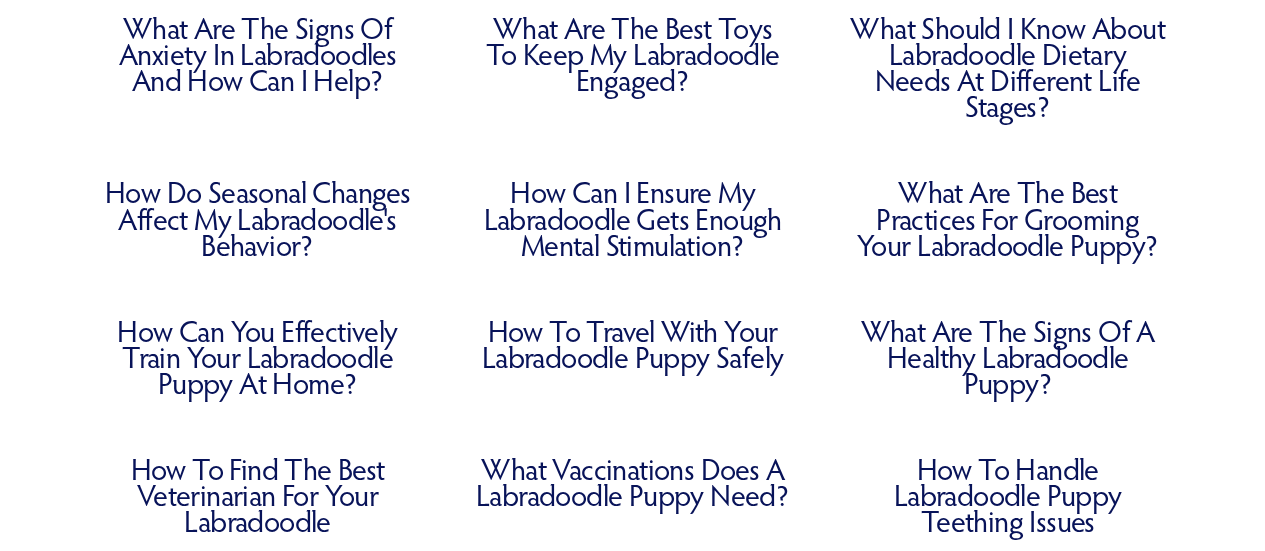 scroll, scrollTop: 590, scrollLeft: 0, axis: vertical 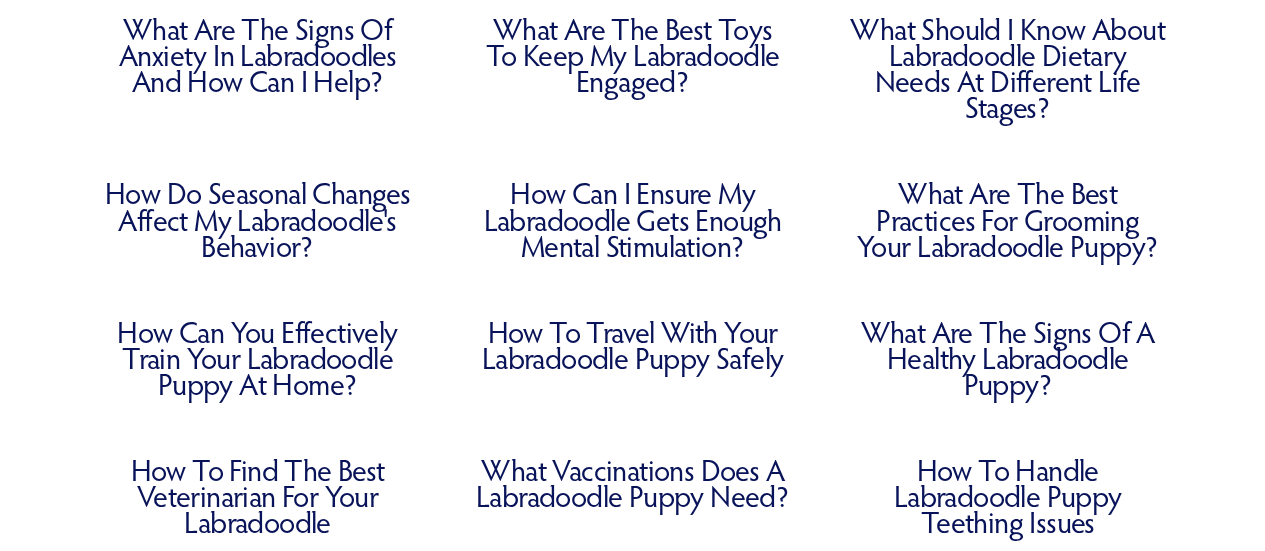 drag, startPoint x: 678, startPoint y: 247, endPoint x: 614, endPoint y: 247, distance: 64 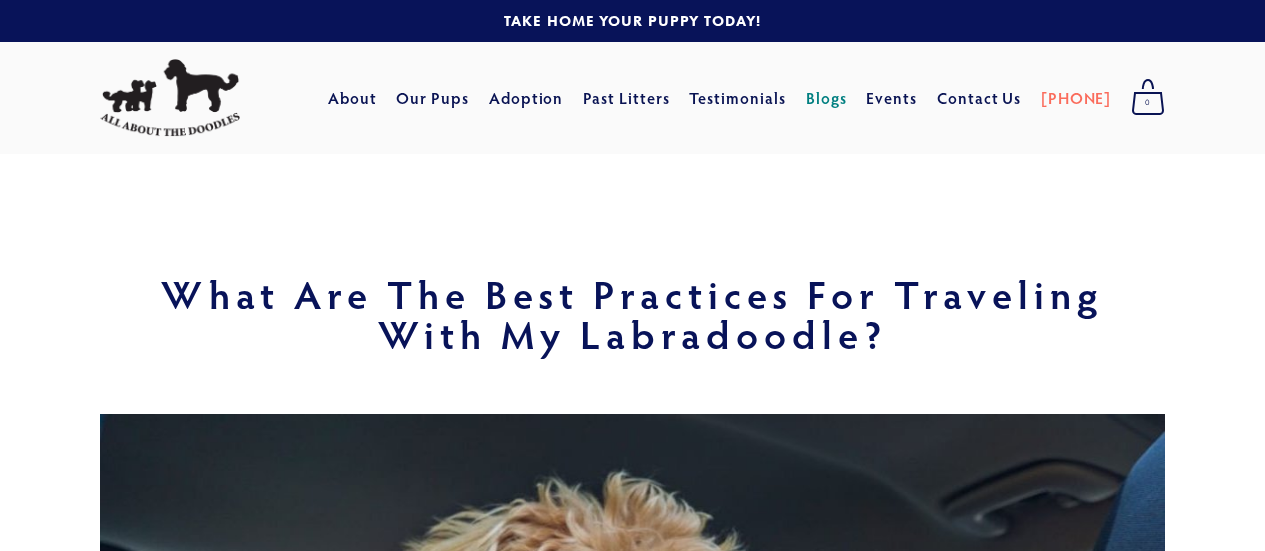 scroll, scrollTop: 0, scrollLeft: 0, axis: both 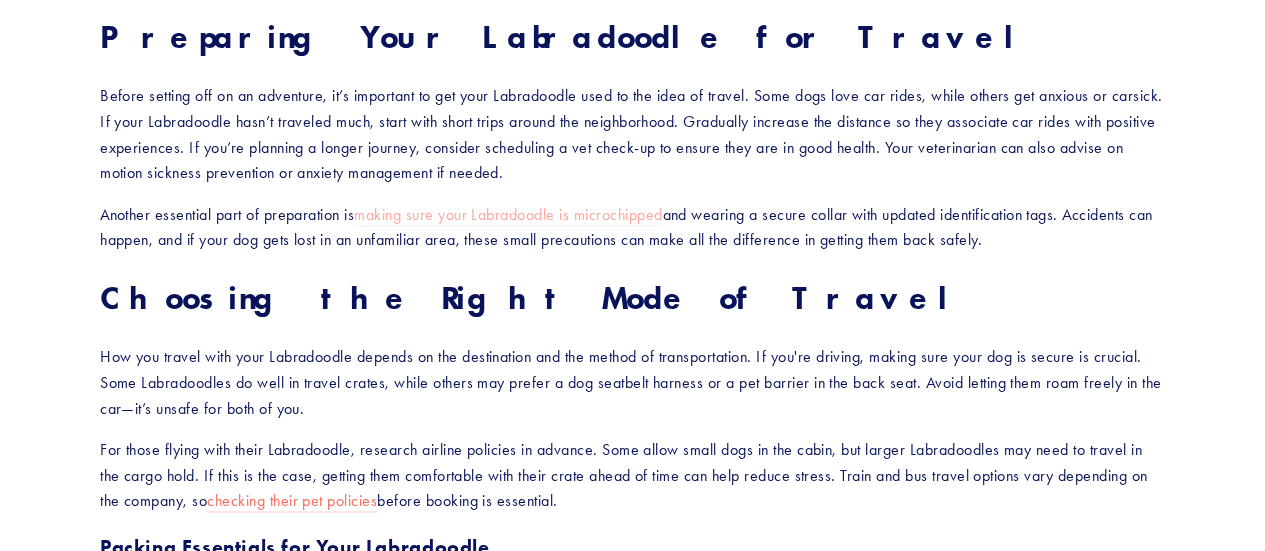 click on "making sure your Labradoodle is microchipped" at bounding box center [508, 215] 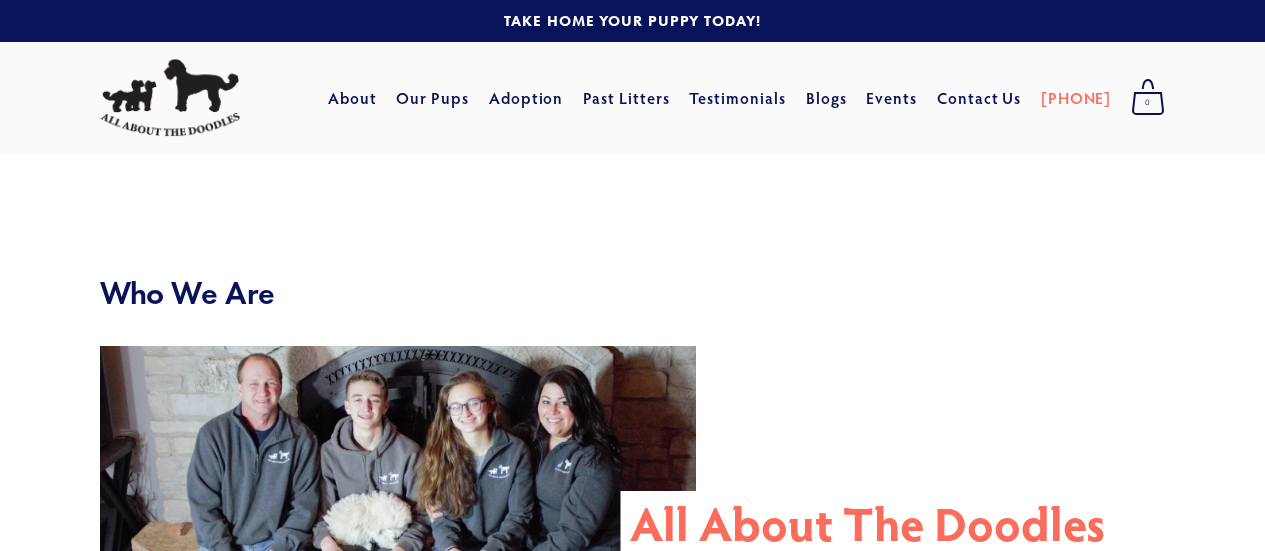 scroll, scrollTop: 0, scrollLeft: 0, axis: both 